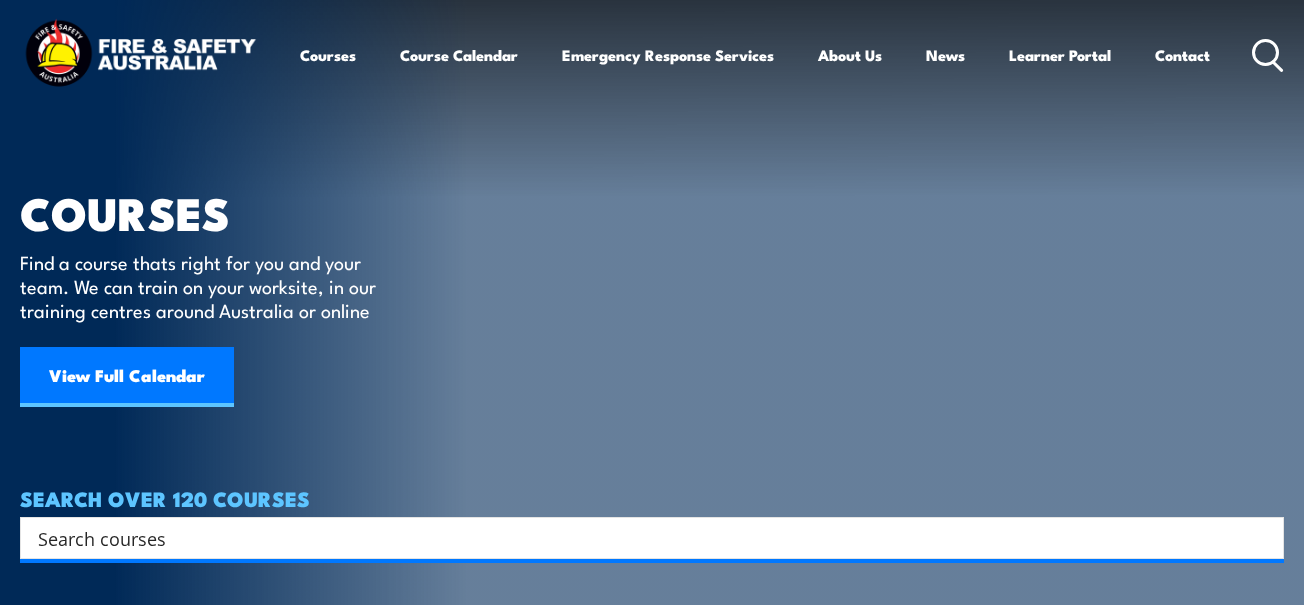 scroll, scrollTop: 0, scrollLeft: 0, axis: both 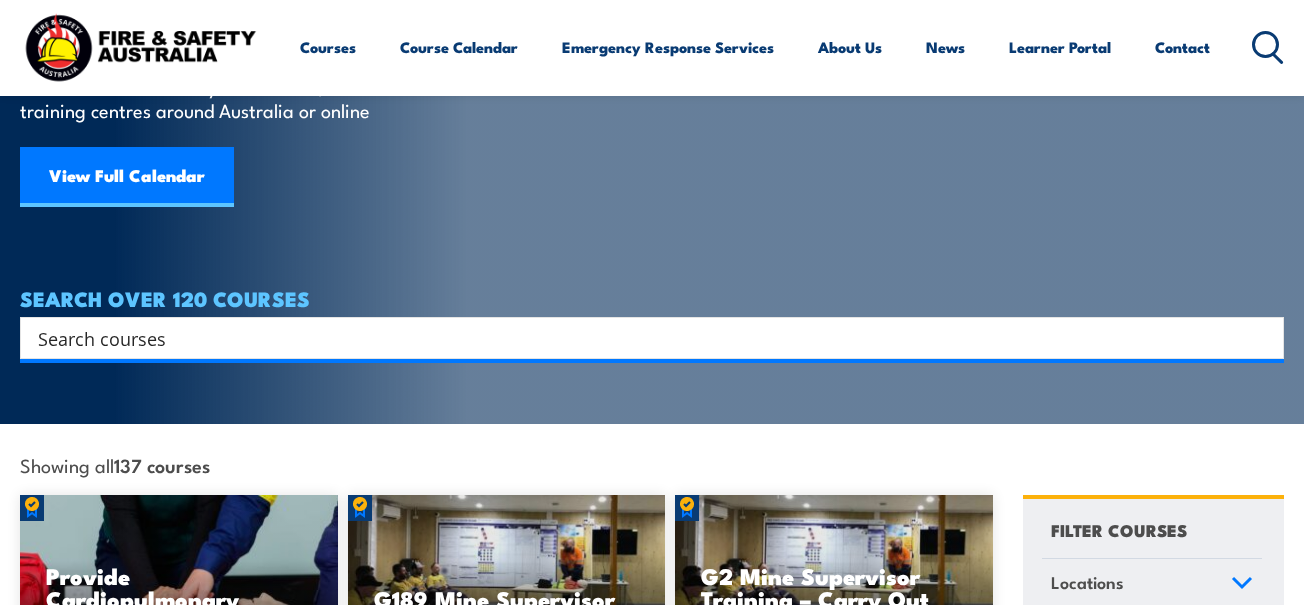 click at bounding box center (639, 338) 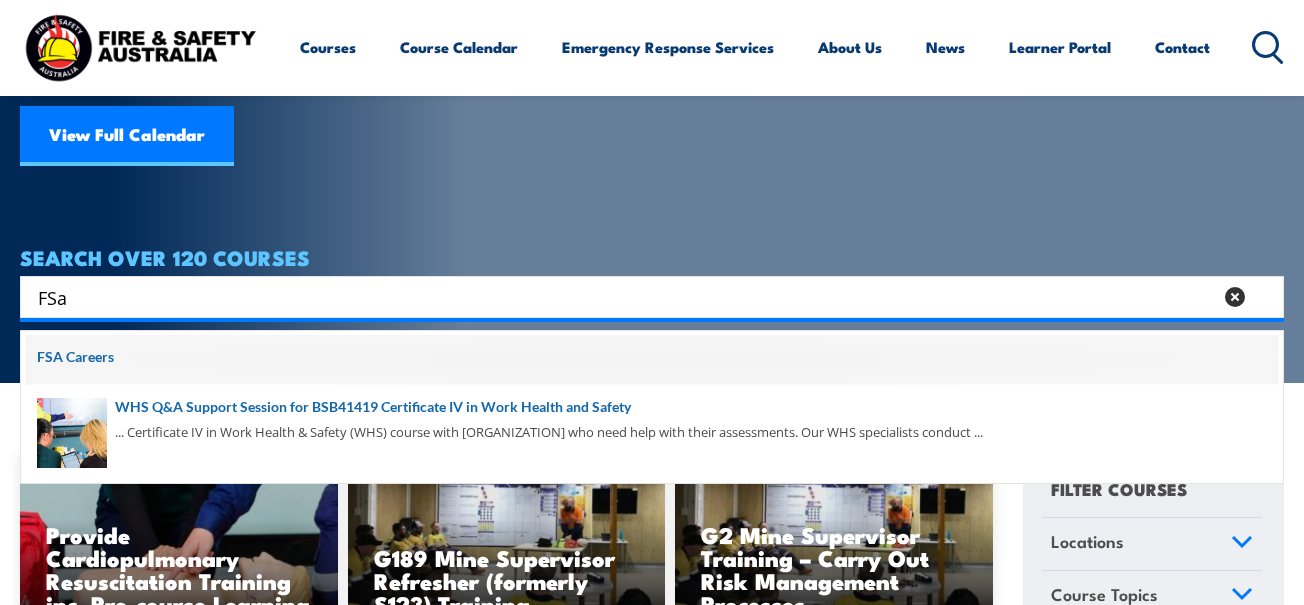 scroll, scrollTop: 0, scrollLeft: 0, axis: both 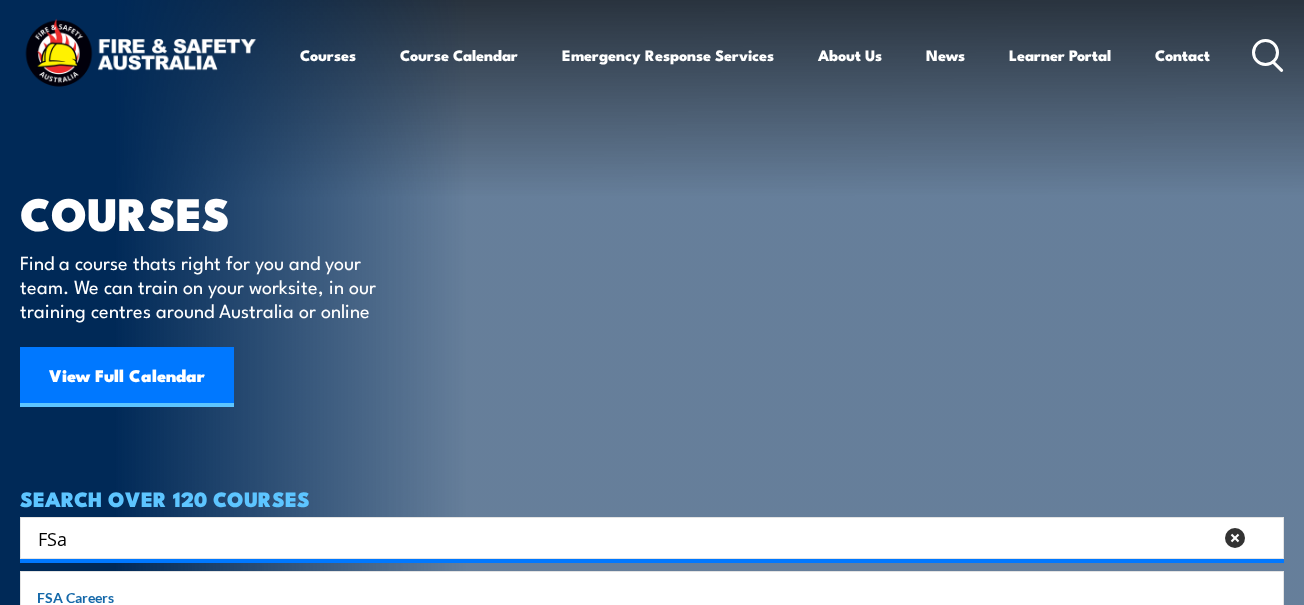 click on "FSa" at bounding box center (625, 538) 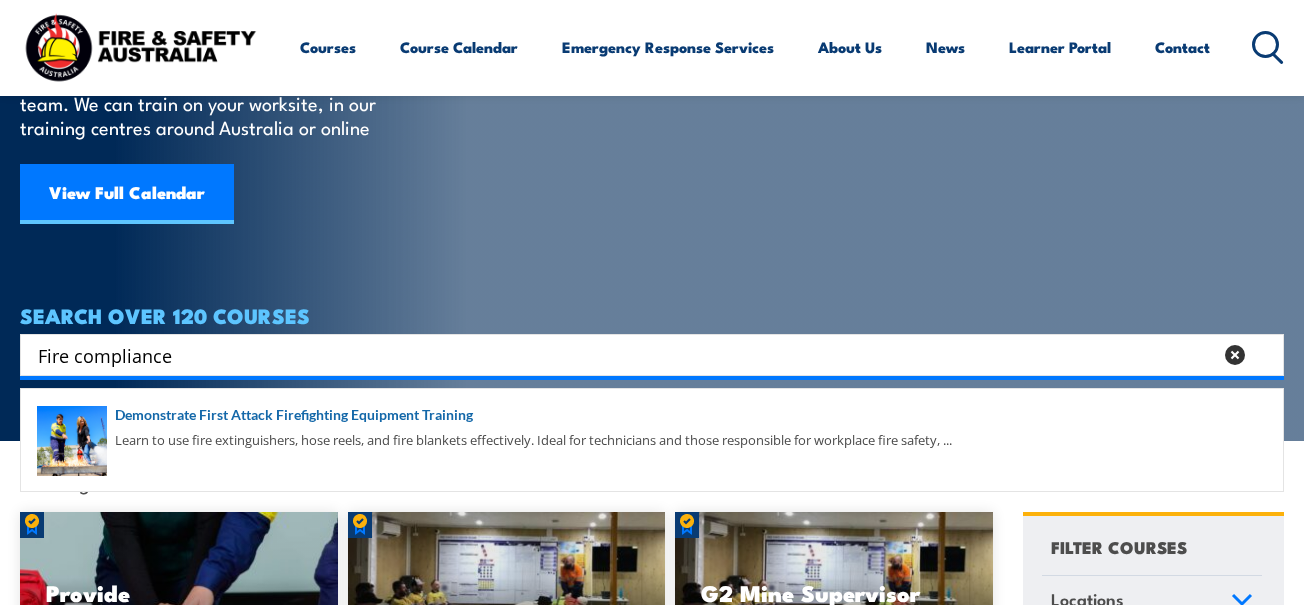 scroll, scrollTop: 200, scrollLeft: 0, axis: vertical 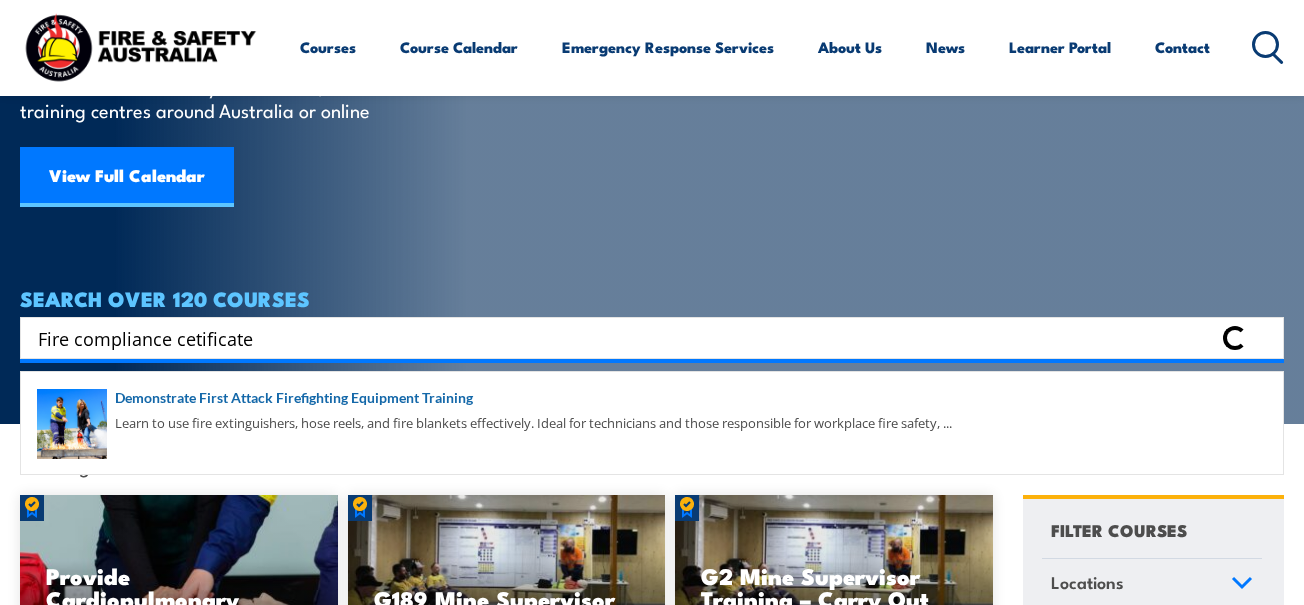 type on "Fire compliance cetificate" 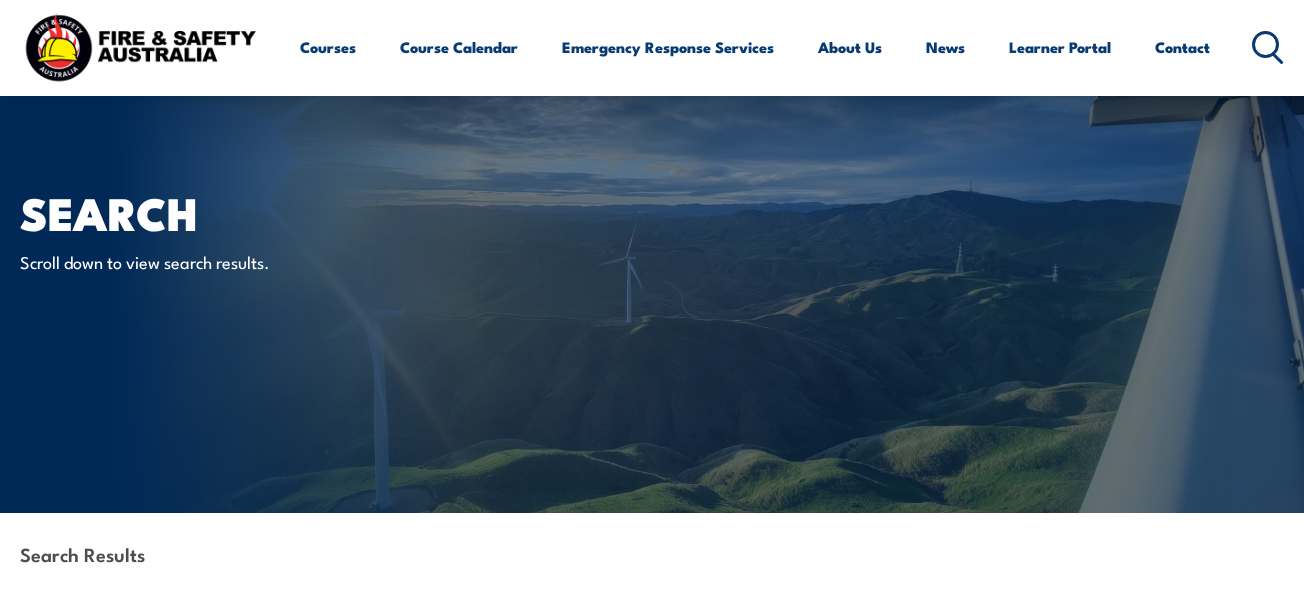 scroll, scrollTop: 300, scrollLeft: 0, axis: vertical 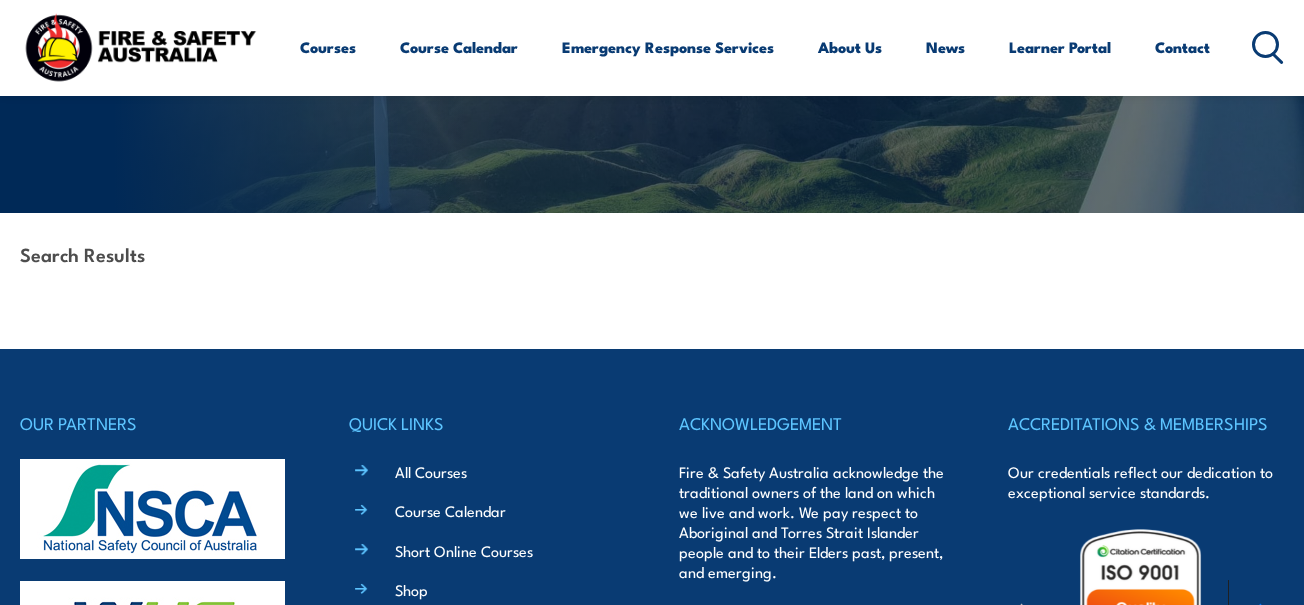 click 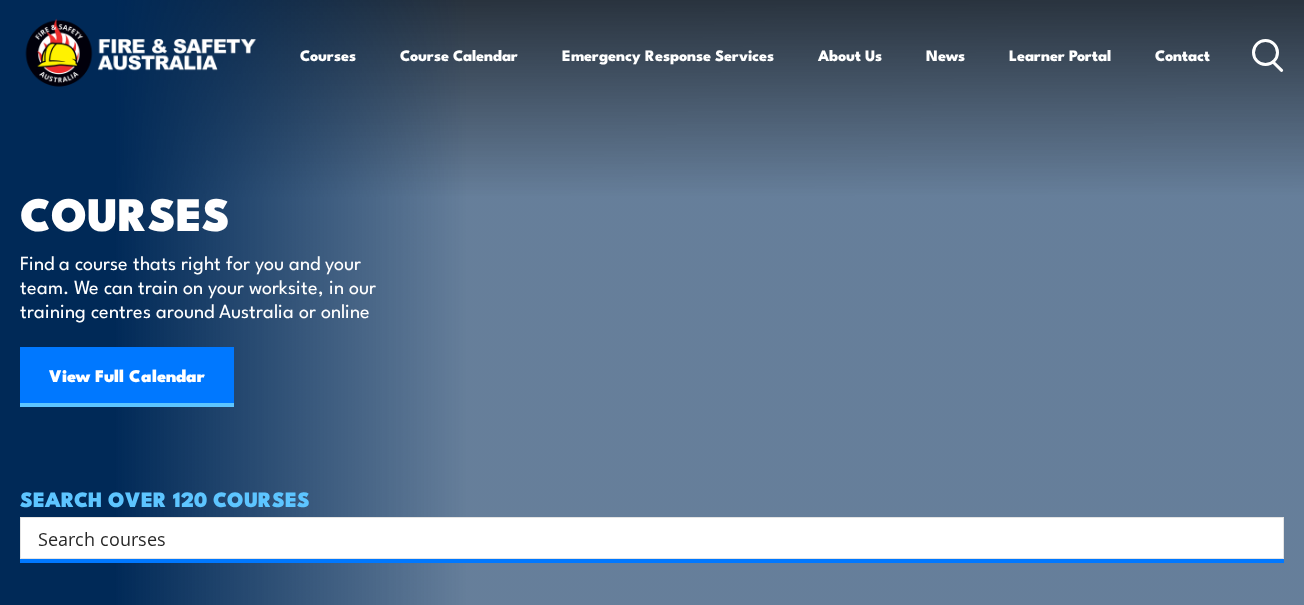 scroll, scrollTop: 0, scrollLeft: 0, axis: both 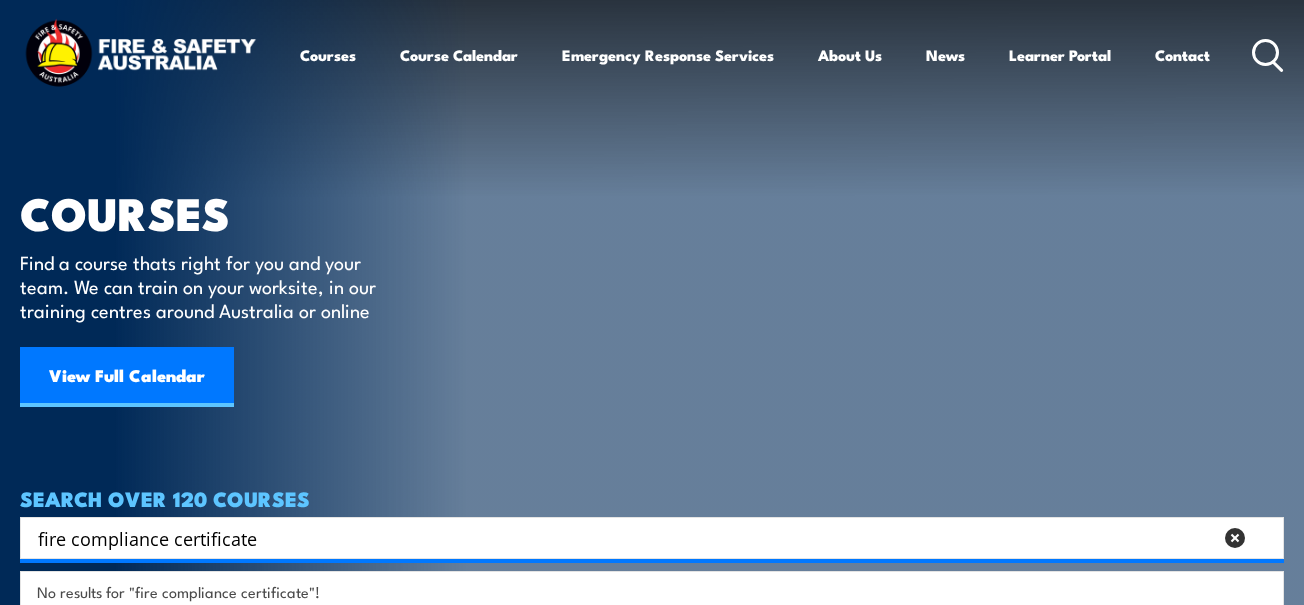 type on "fire compliance certificate" 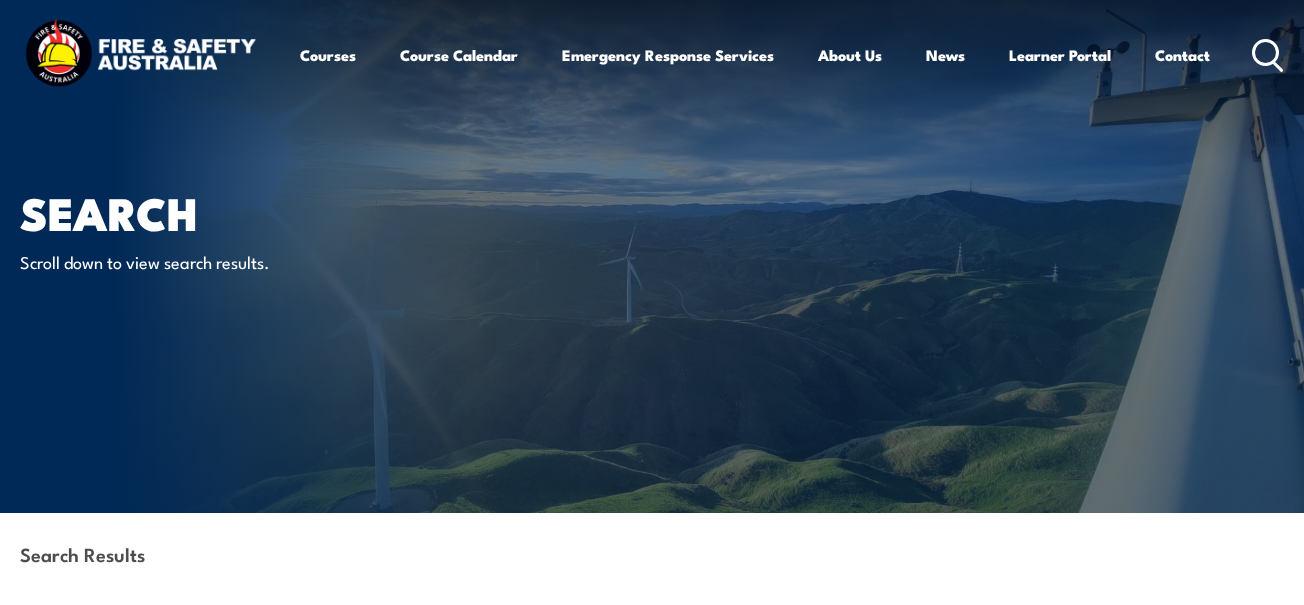 scroll, scrollTop: 0, scrollLeft: 0, axis: both 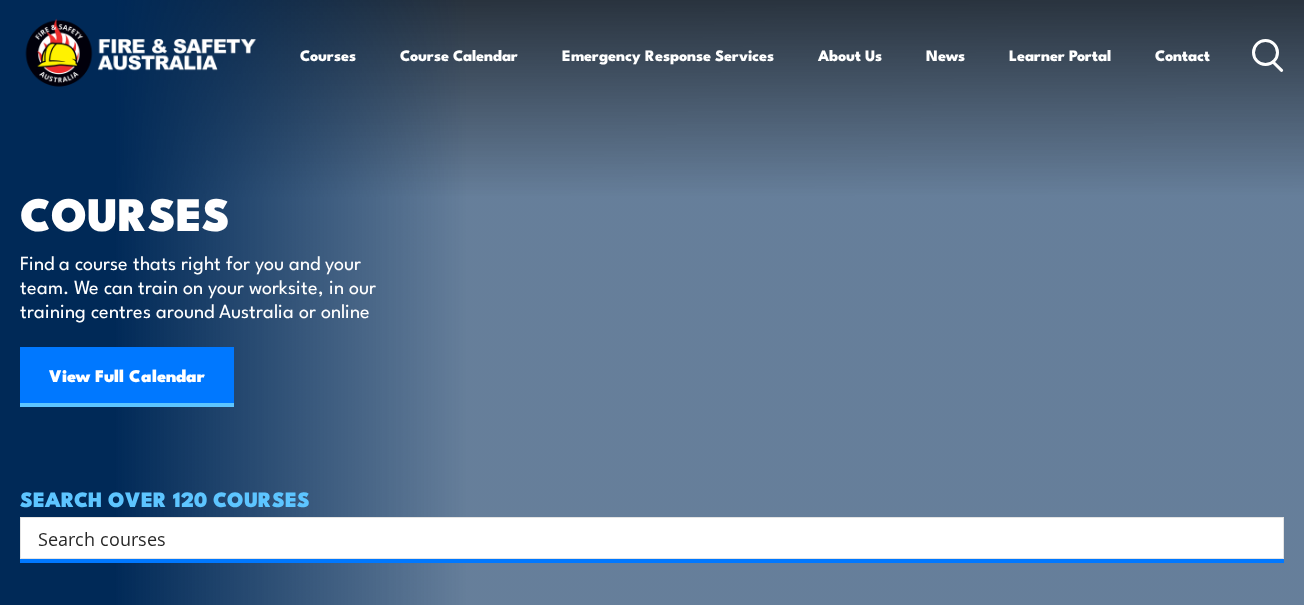 click at bounding box center (639, 538) 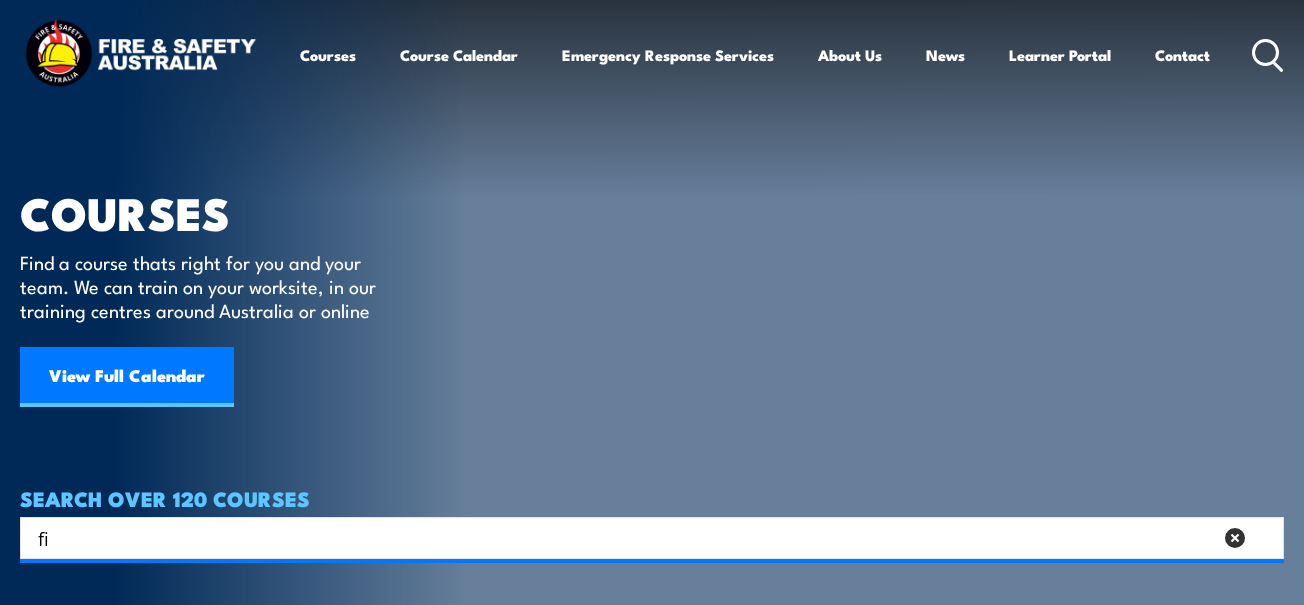 type on "fir" 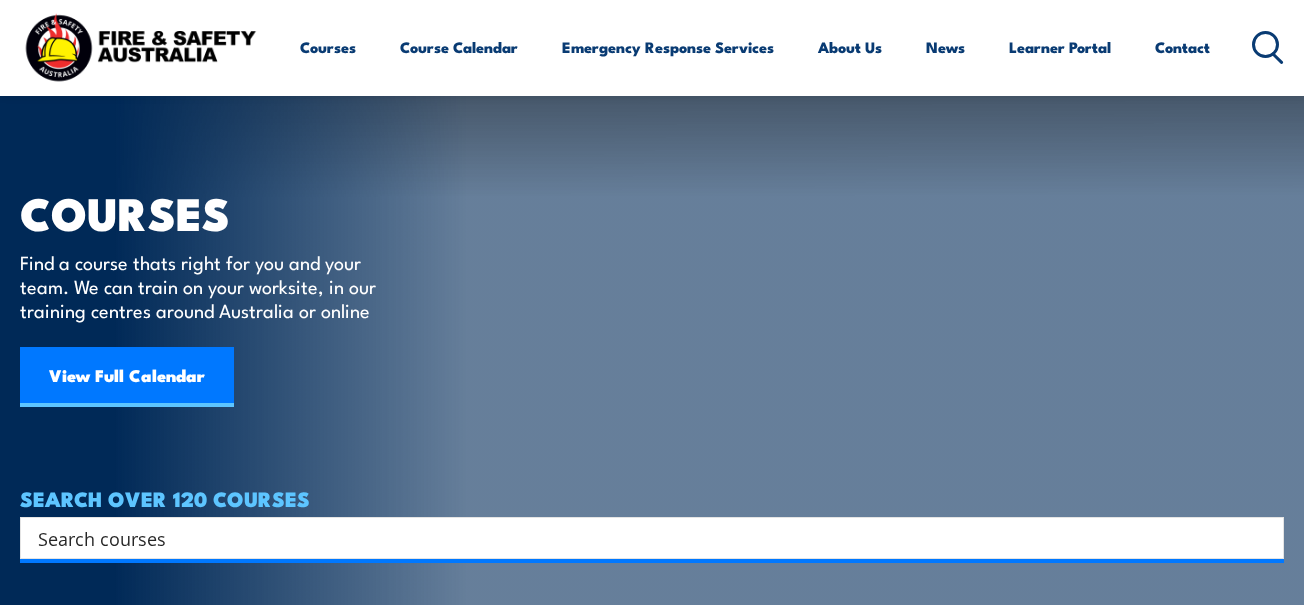 scroll, scrollTop: 529, scrollLeft: 0, axis: vertical 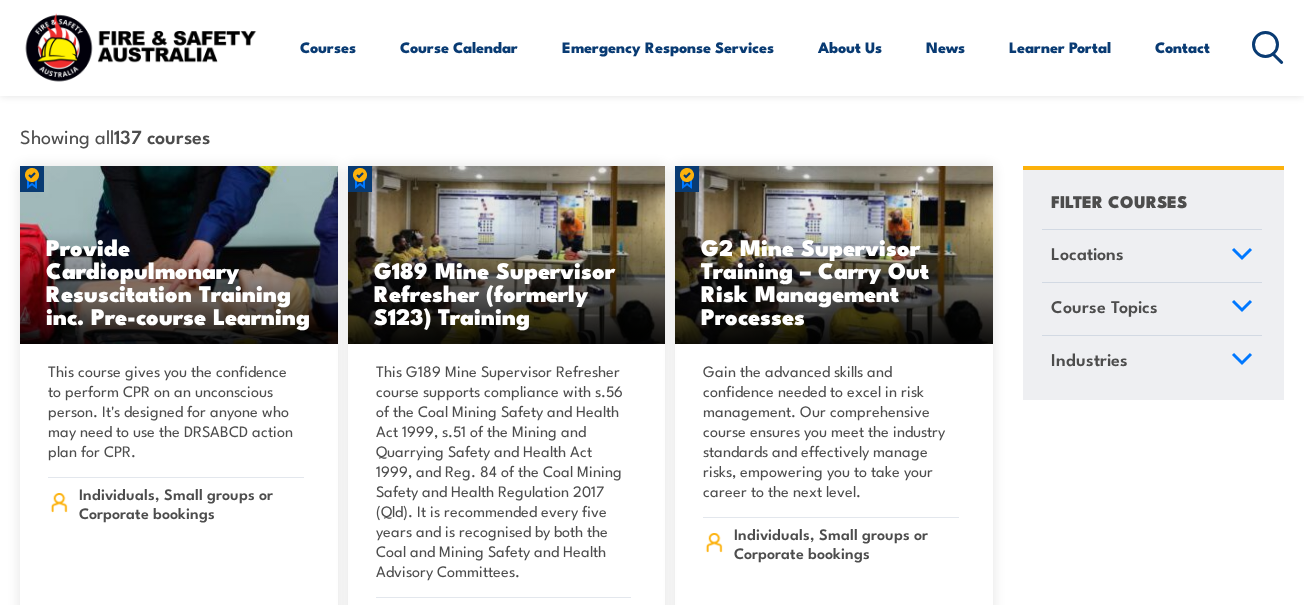click on "Courses
Course Calendar
Emergency Response Services
Services Overview
Emergency Response Solutions
Paramedic & Medical Solutions
Industrial Security Solutions
Emergency Response Vehicles
Safety Advisers
About Us
About FSA
Our promise
Careers
News
Learner Portal
Contact
Home
Course Finder
All Courses
Aviation Safety Training Courses
Confined Space Courses
Electricity Supply Industry (ESI) Courses
Emergency Response Training & Rescue Courses
Fire Safety Training Courses
First Aid Training Courses
Global Wind Organisation (GWO) Courses
HAZMAT Courses
Health & Safety Representative Courses HSR Training
Height Safety & Rescue Courses
High Risk Work Licence Courses
Forklift Training & EWP Courses
Safety Courses" at bounding box center (792, 47) 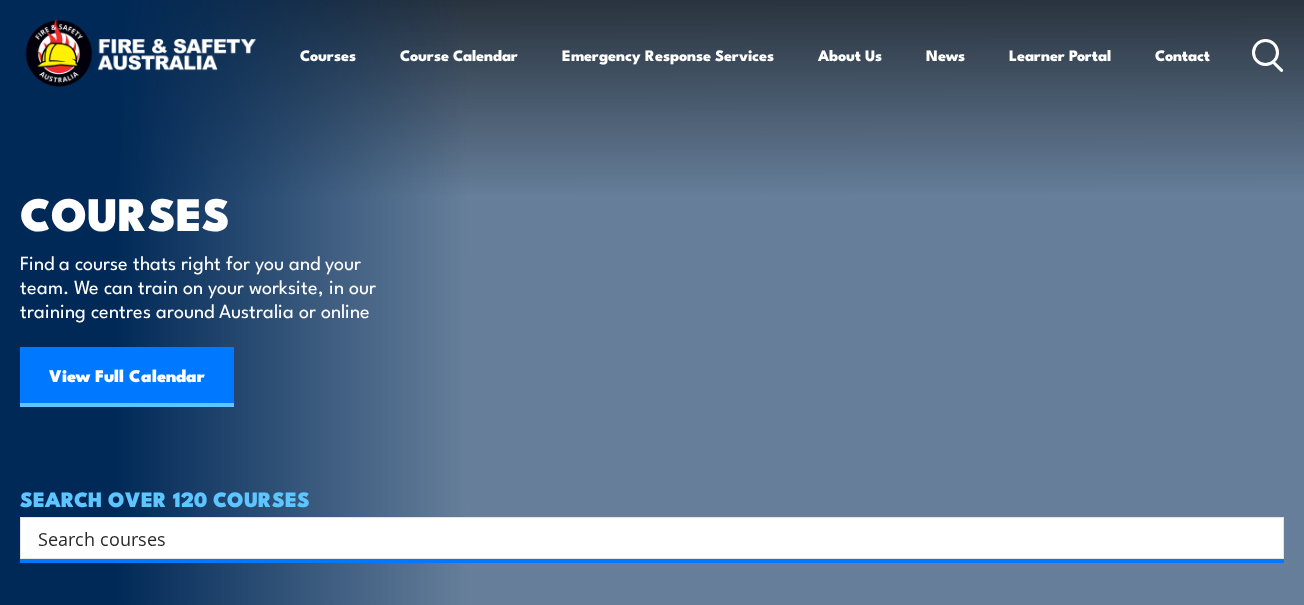 scroll, scrollTop: 0, scrollLeft: 0, axis: both 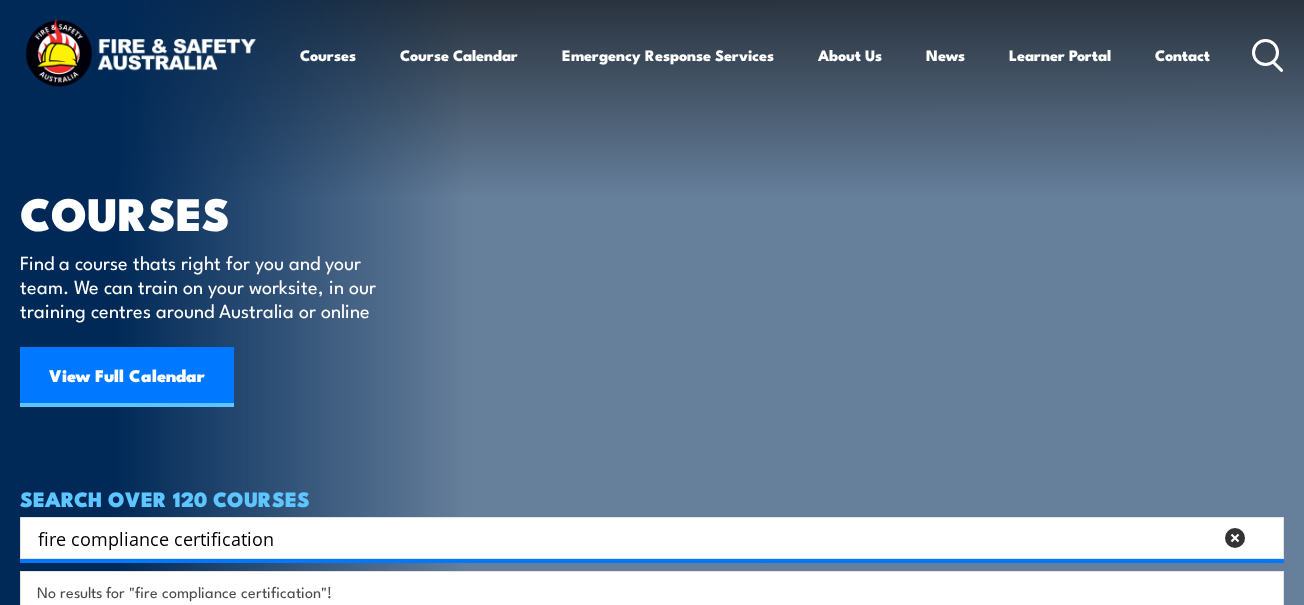 type on "fire compliance certification" 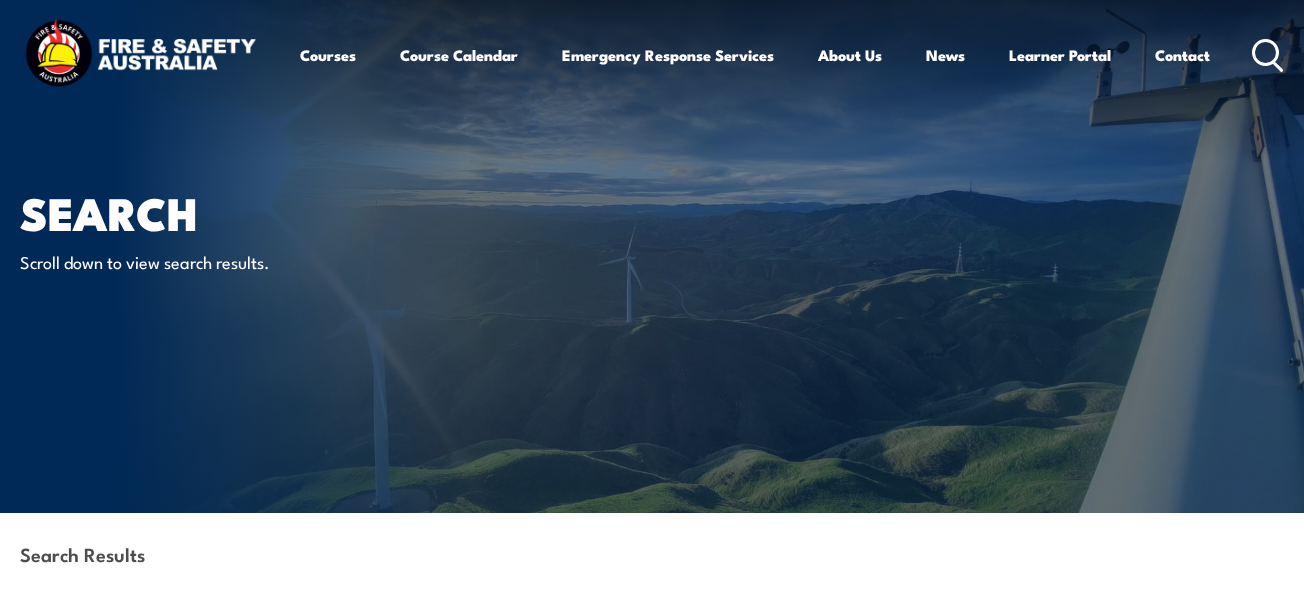 scroll, scrollTop: 0, scrollLeft: 0, axis: both 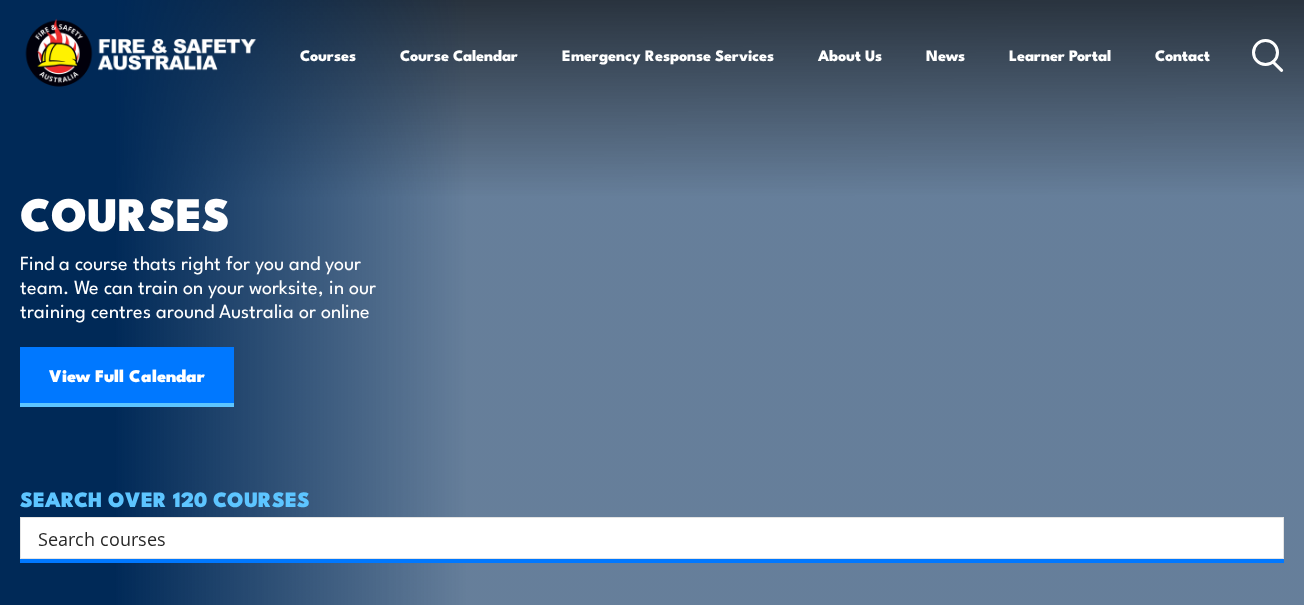 click at bounding box center [639, 538] 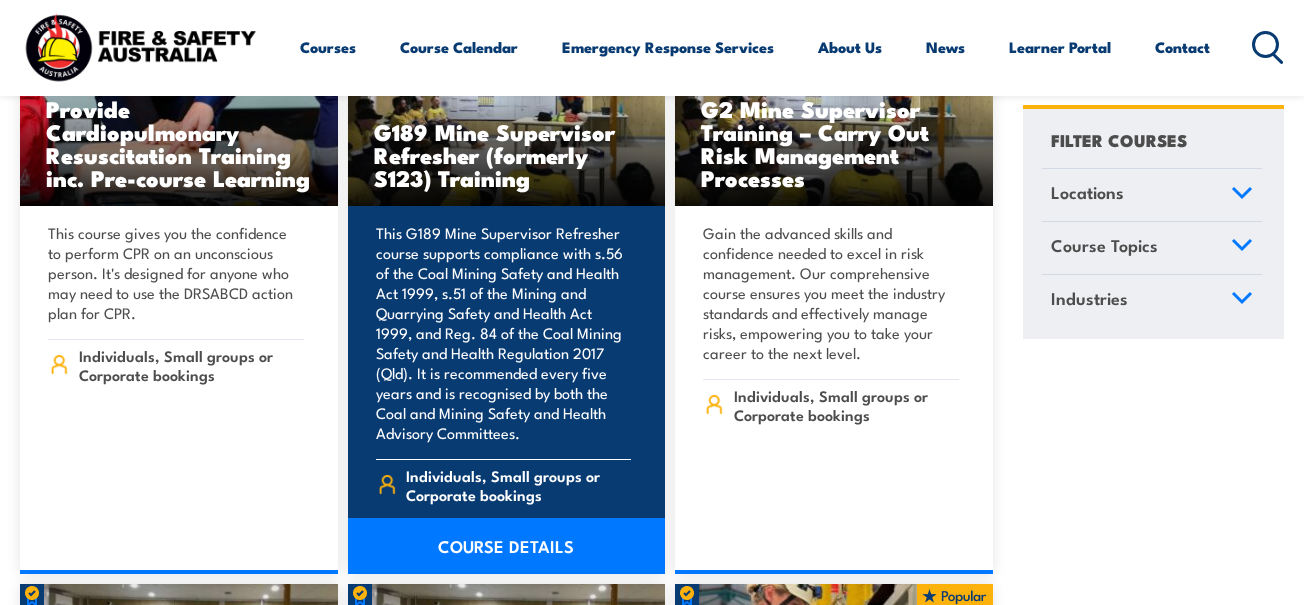 scroll, scrollTop: 700, scrollLeft: 0, axis: vertical 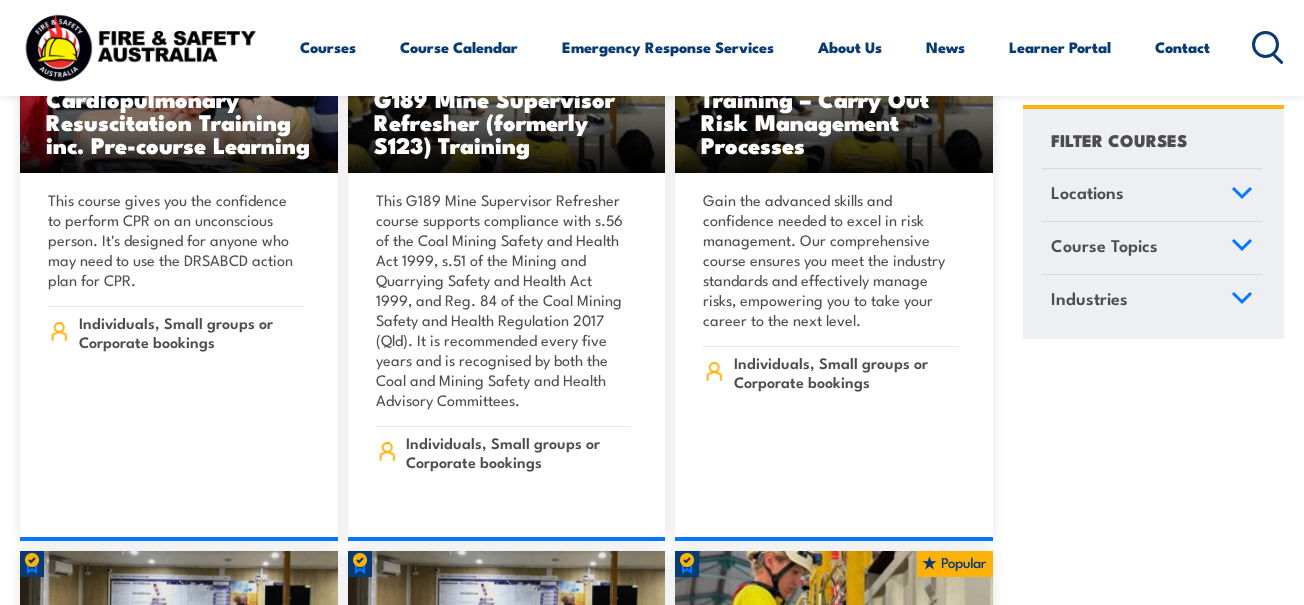 type on "Fire Safety Advisor Statement of Attainment" 